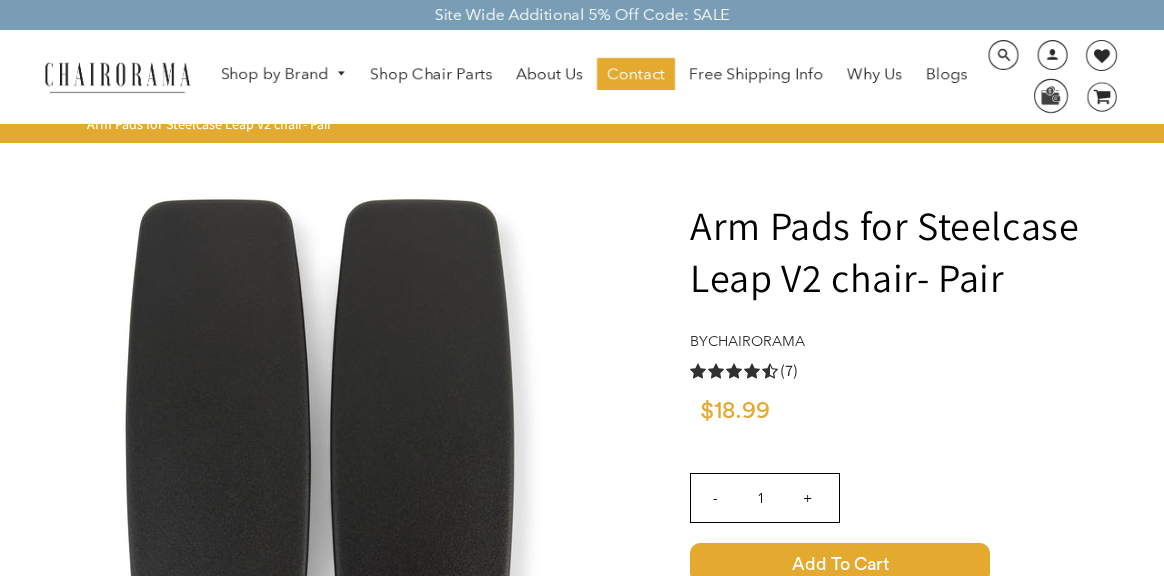 scroll, scrollTop: 0, scrollLeft: 0, axis: both 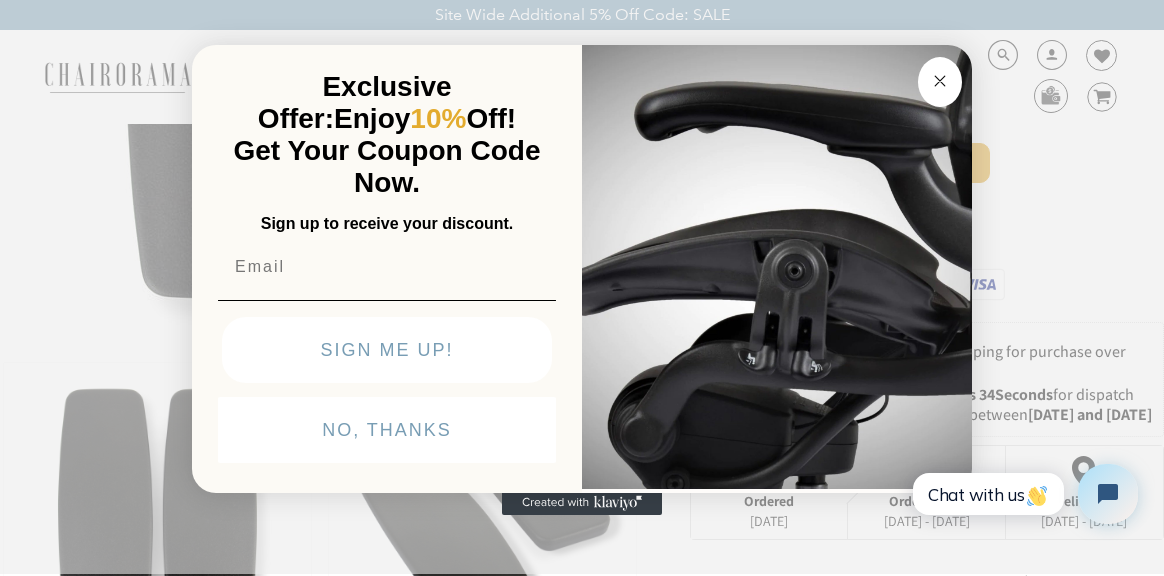 click on "NO, THANKS" at bounding box center [387, 430] 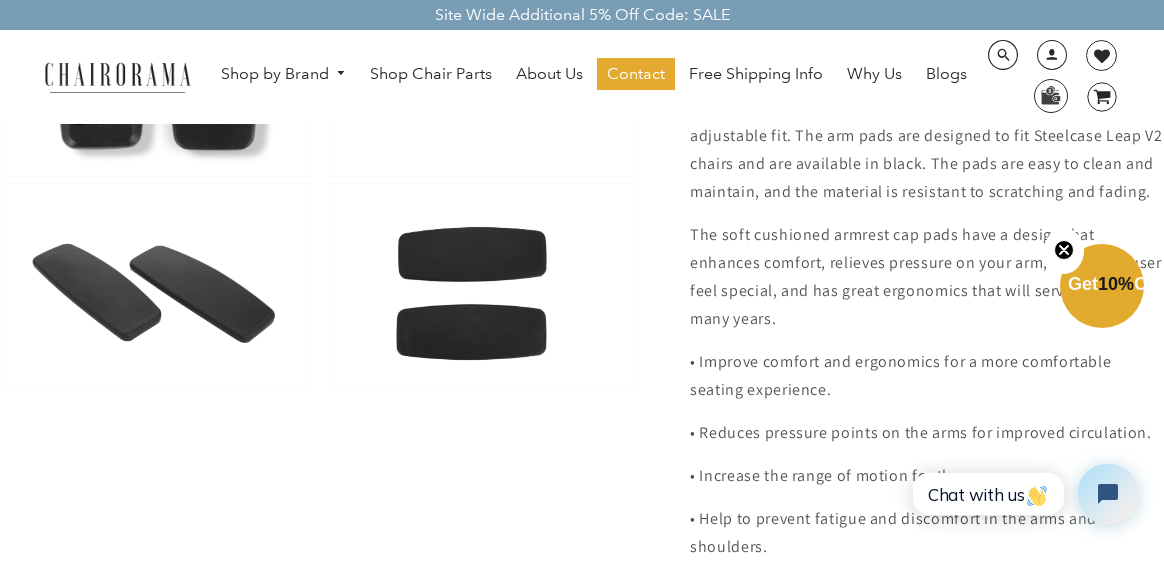scroll, scrollTop: 1200, scrollLeft: 0, axis: vertical 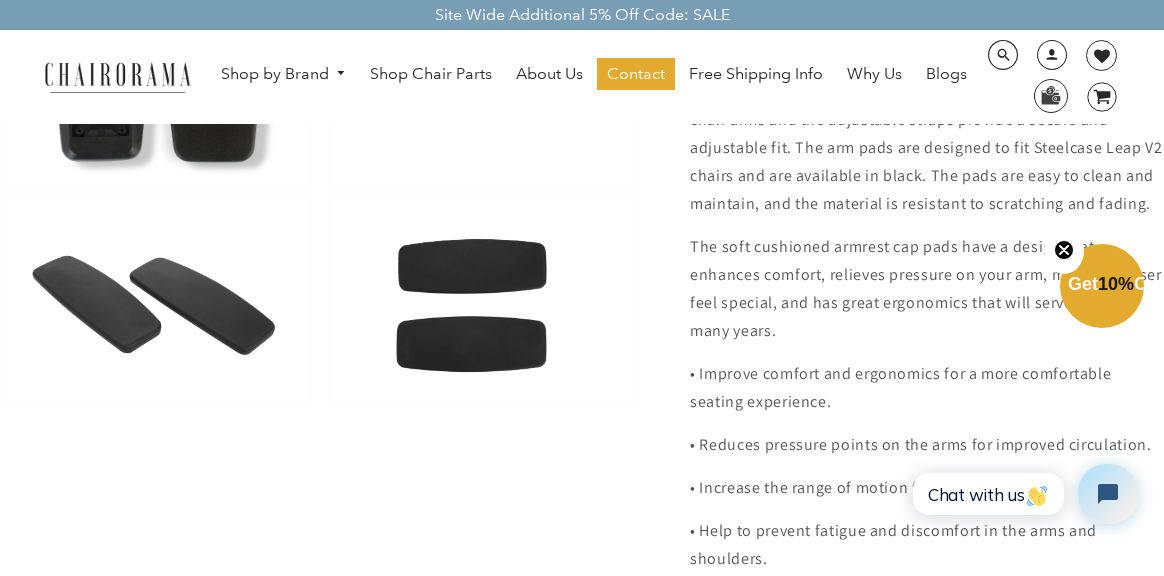 click at bounding box center [157, 299] 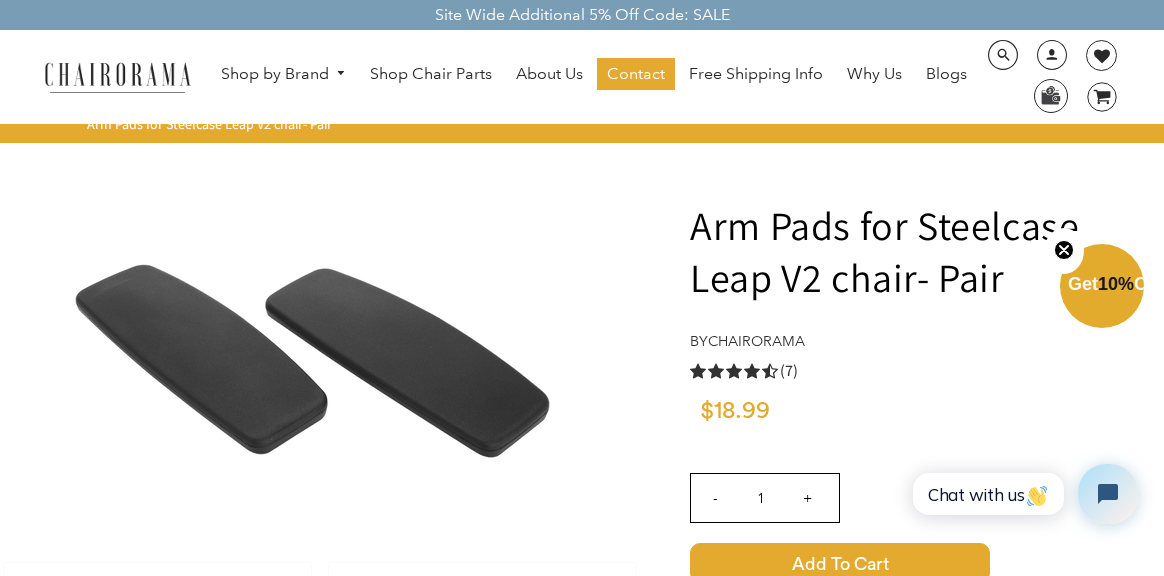 scroll, scrollTop: 100, scrollLeft: 0, axis: vertical 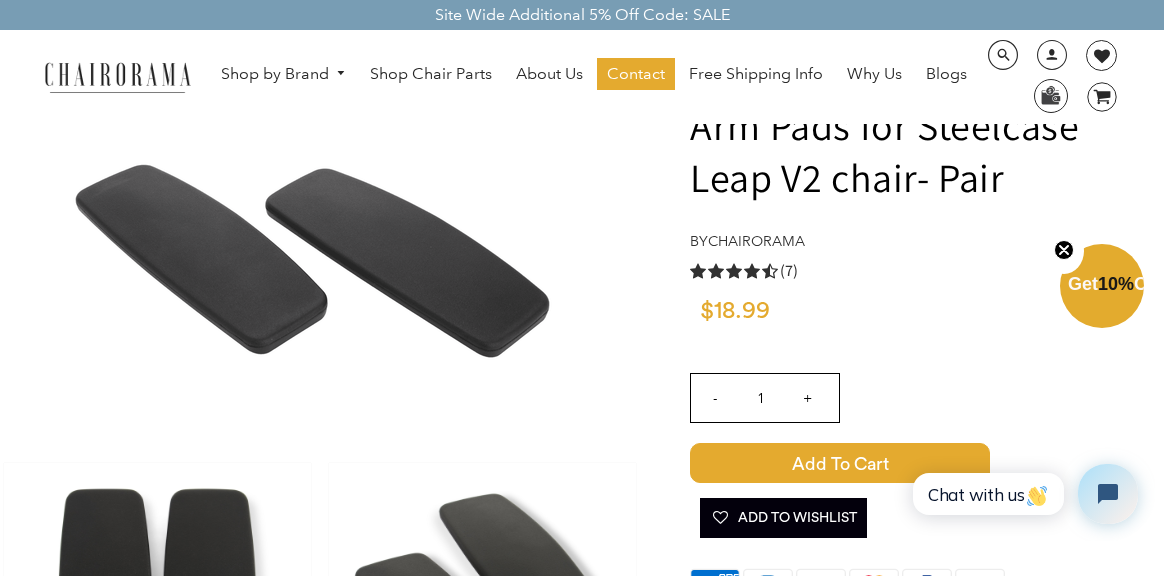 click on "Add to Cart" at bounding box center [840, 463] 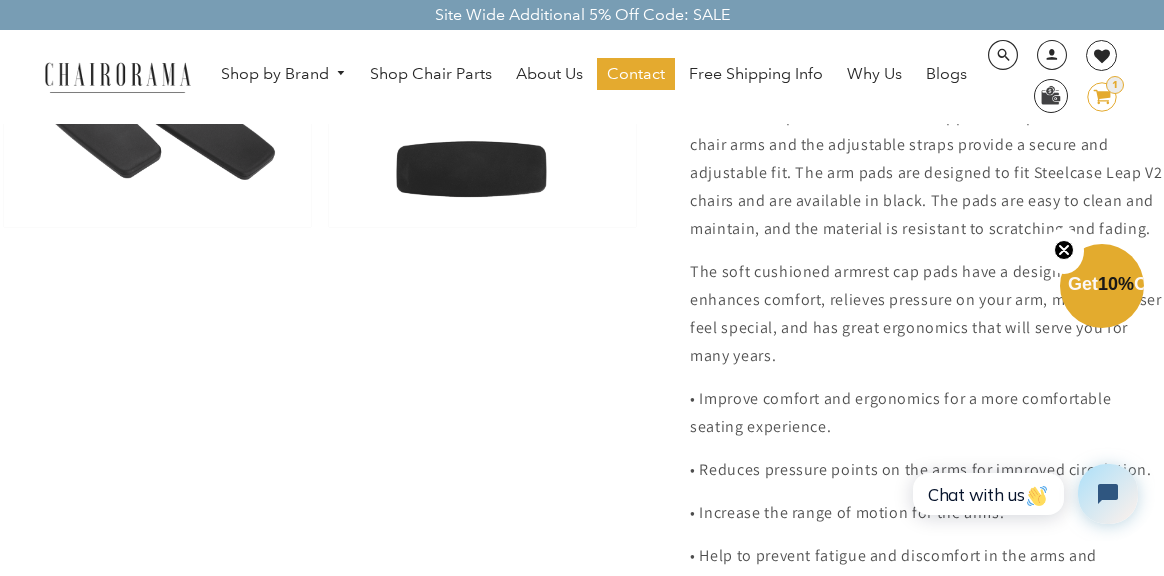 scroll, scrollTop: 1200, scrollLeft: 0, axis: vertical 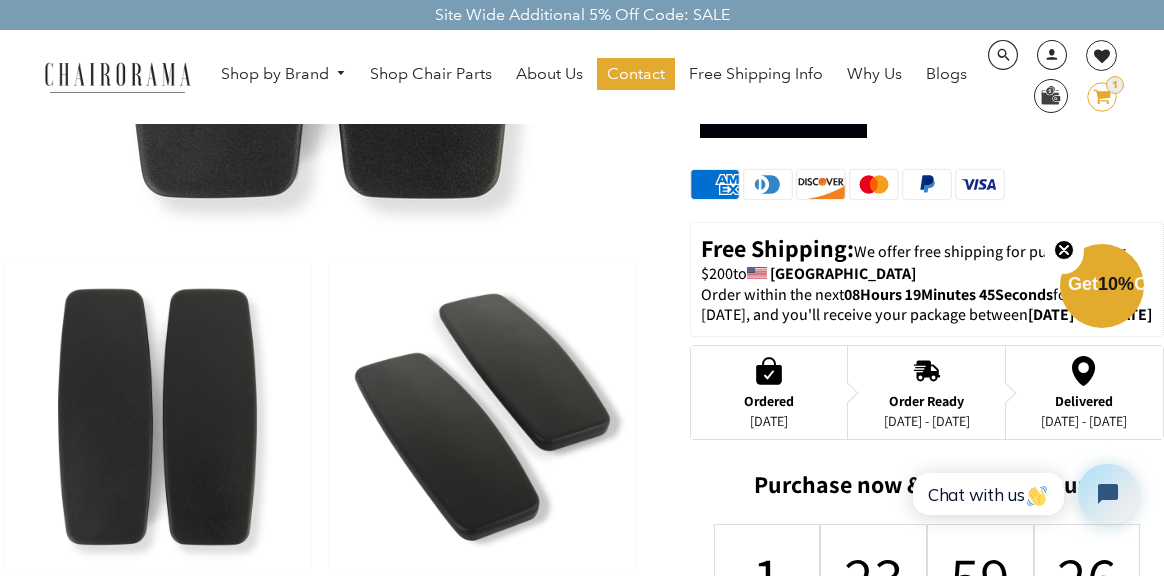 click at bounding box center [482, 417] 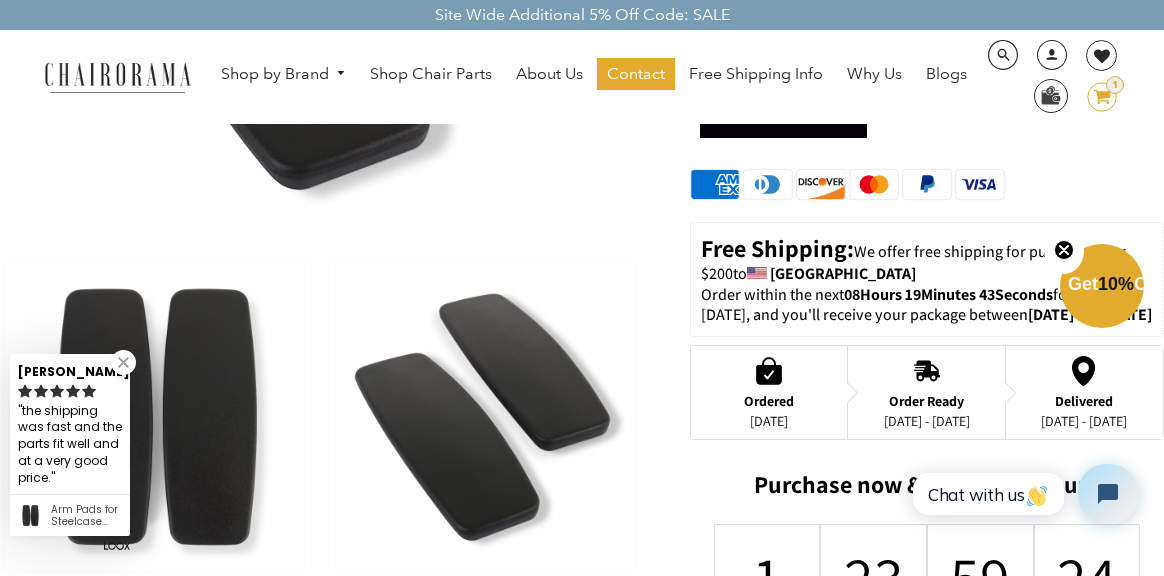 click at bounding box center [482, 417] 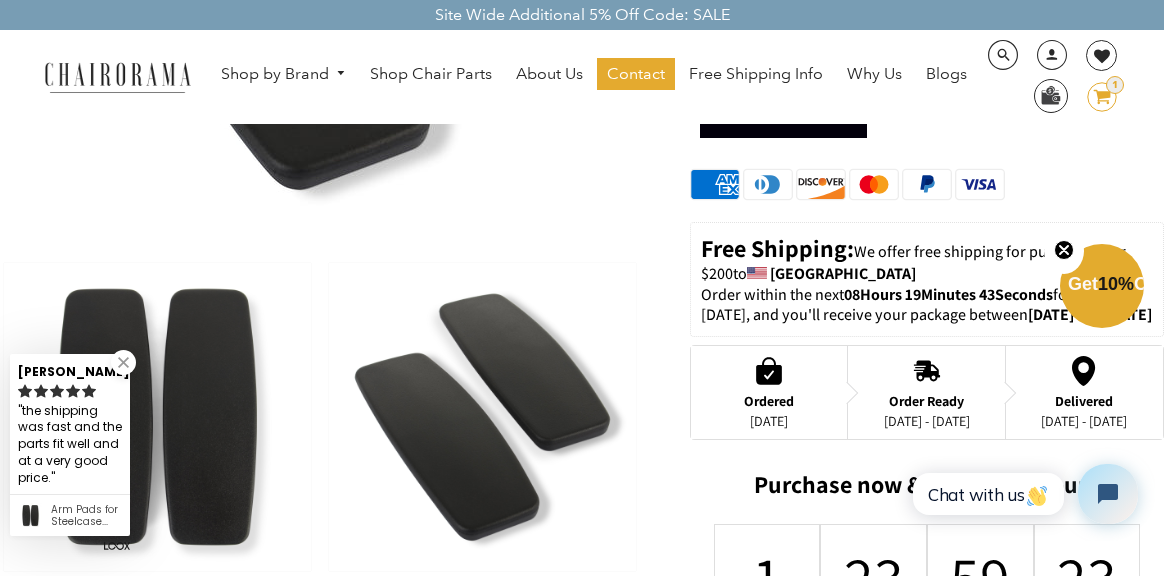click at bounding box center (482, 417) 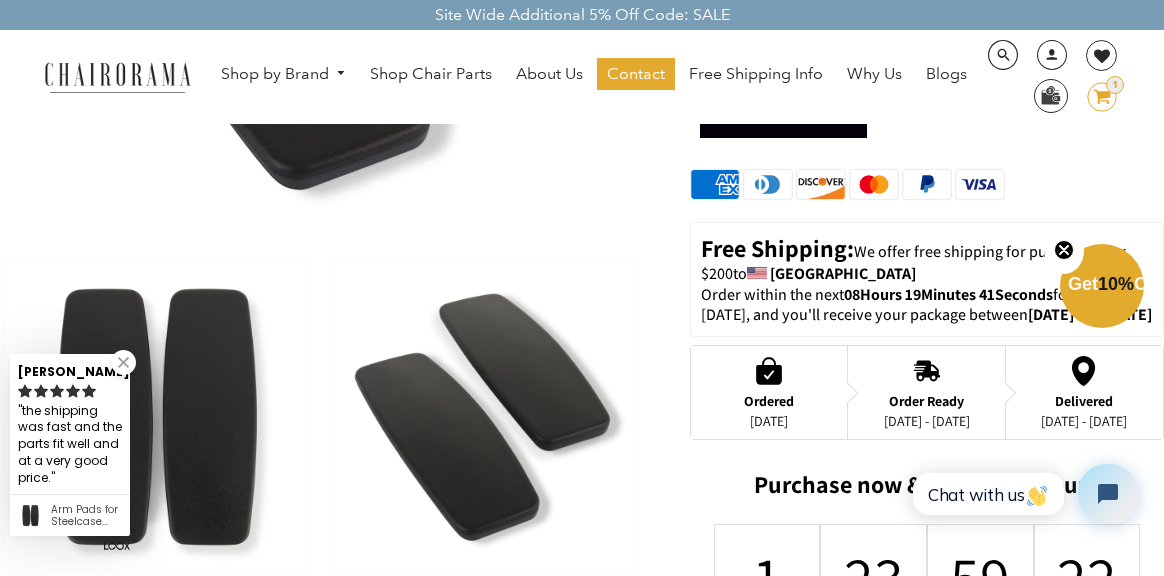 click at bounding box center (482, 417) 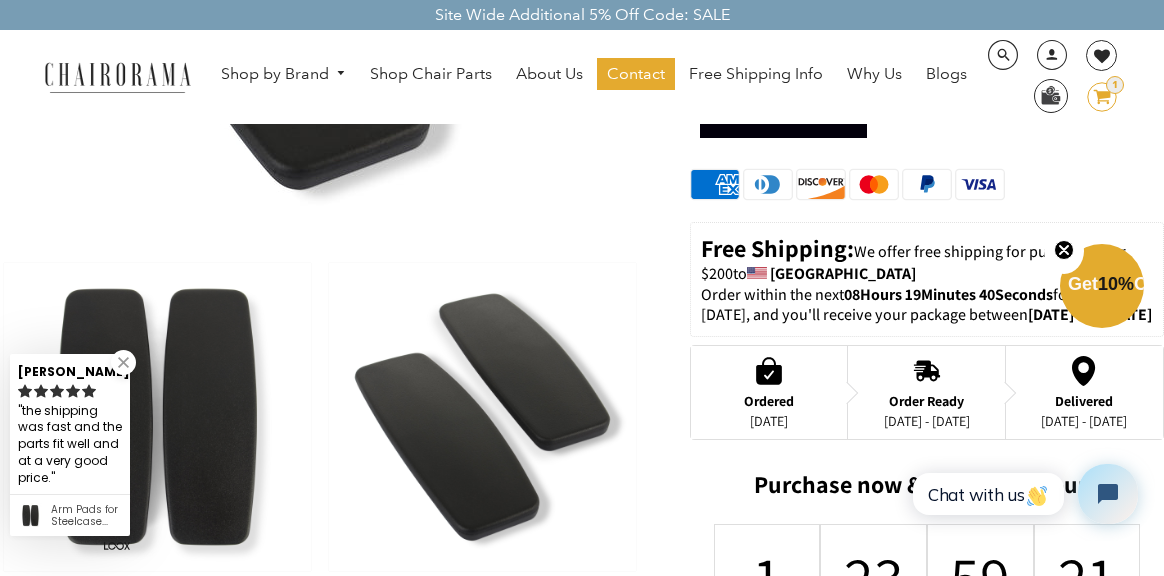 click at bounding box center [482, 417] 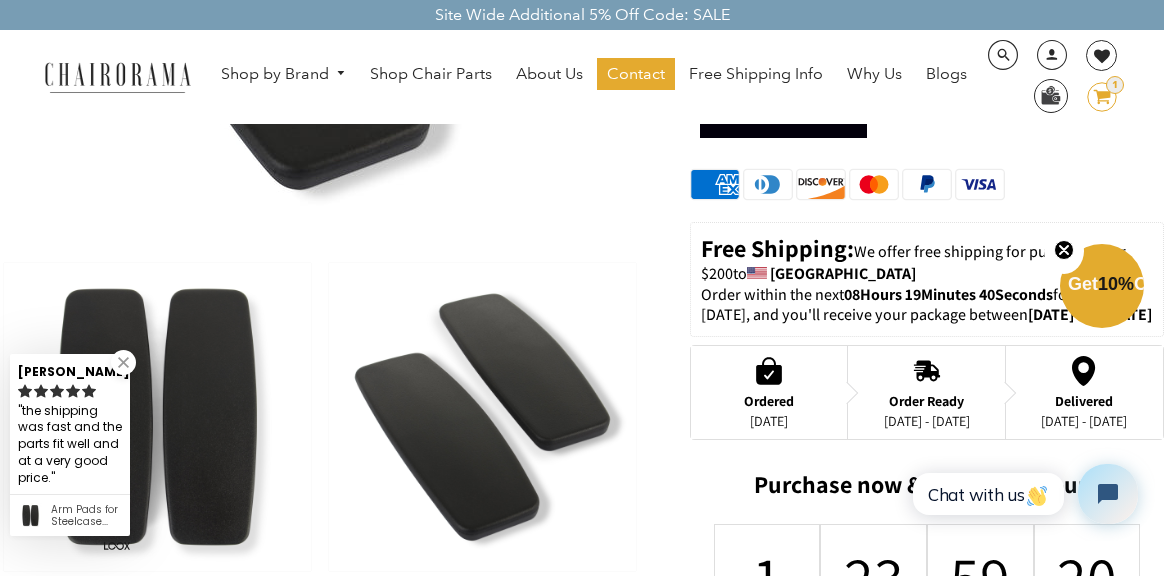 click at bounding box center [482, 417] 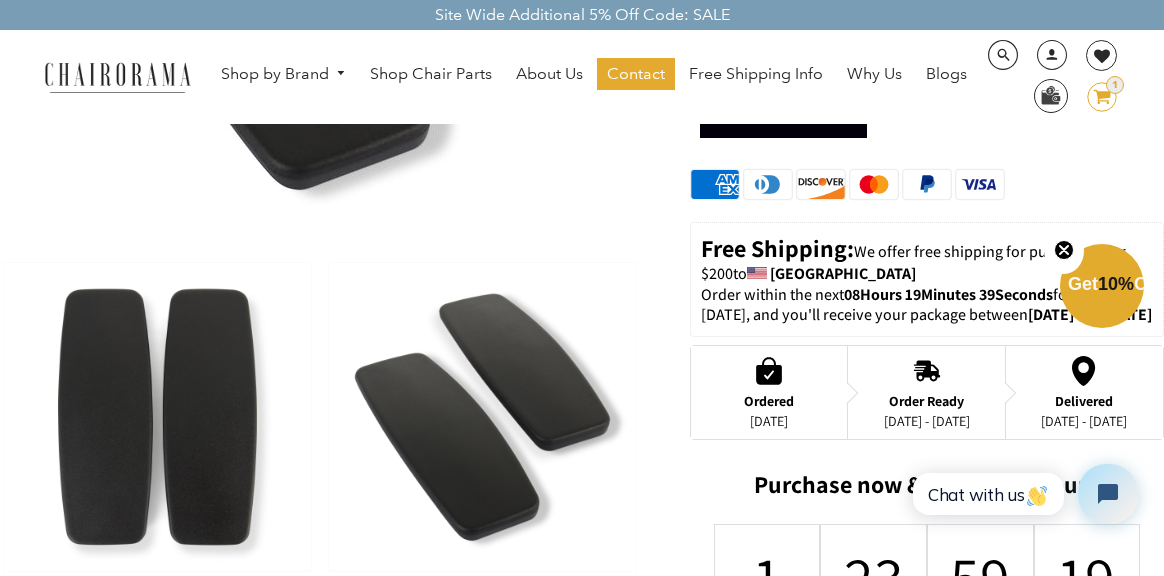 click at bounding box center [482, 417] 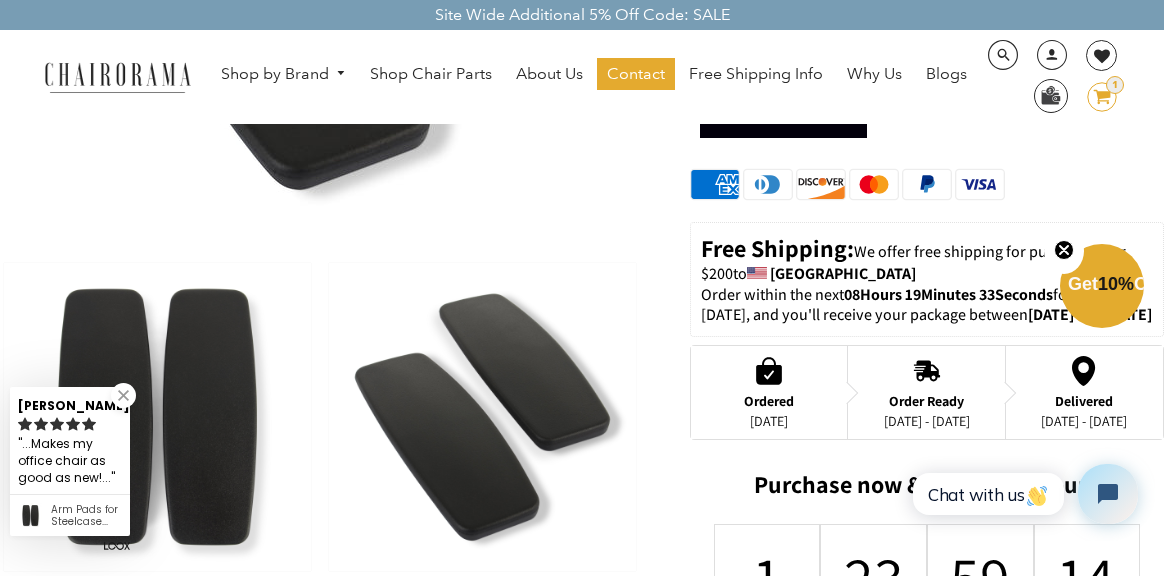 scroll, scrollTop: 700, scrollLeft: 0, axis: vertical 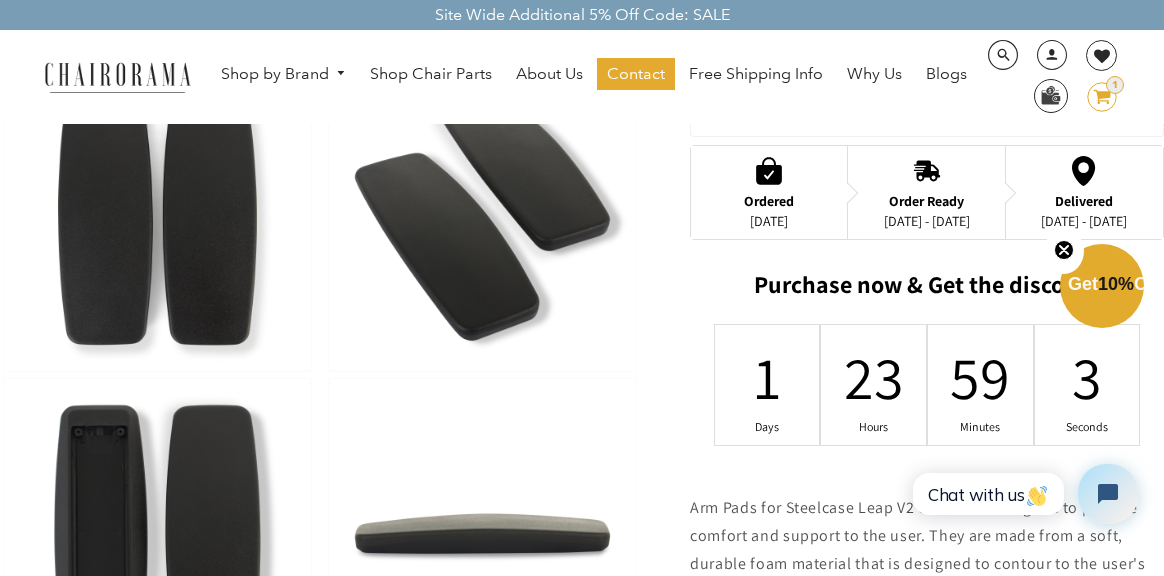 click at bounding box center [482, 217] 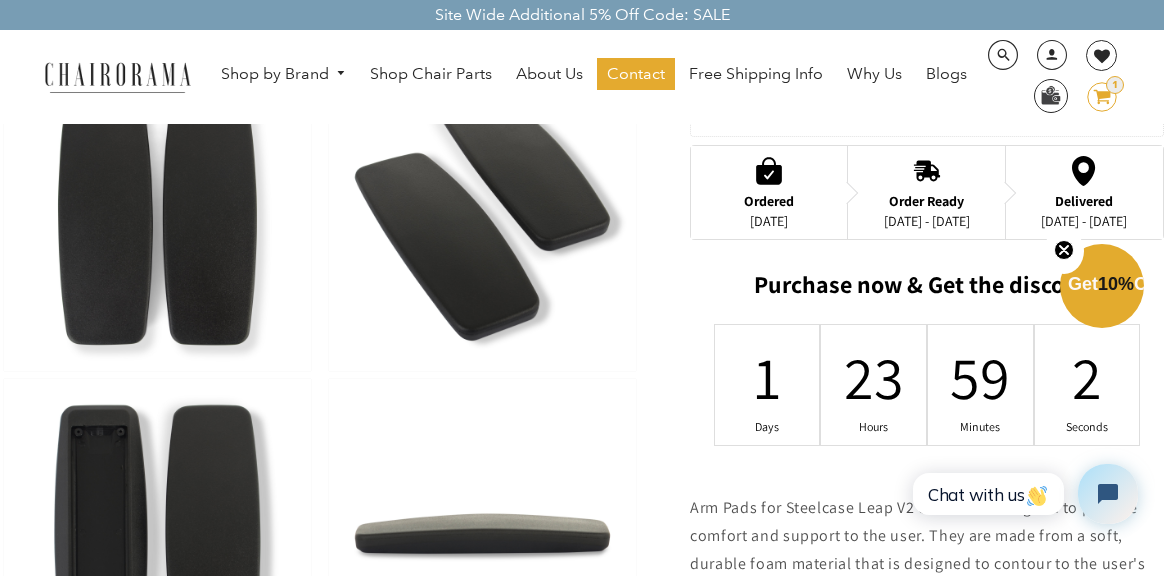 click at bounding box center (482, 217) 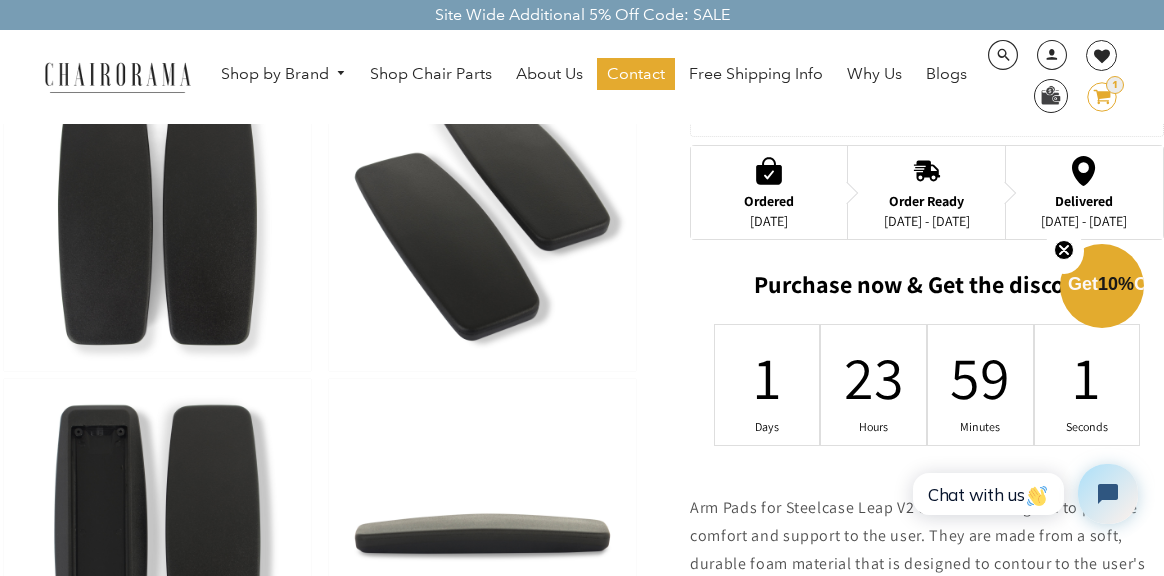 click at bounding box center (157, 217) 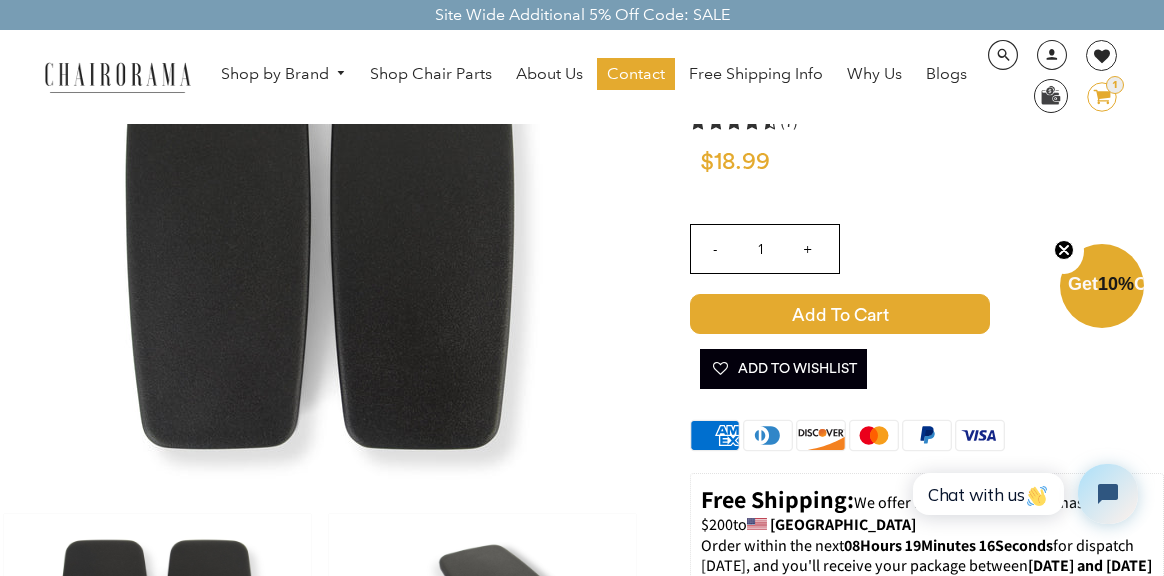scroll, scrollTop: 200, scrollLeft: 0, axis: vertical 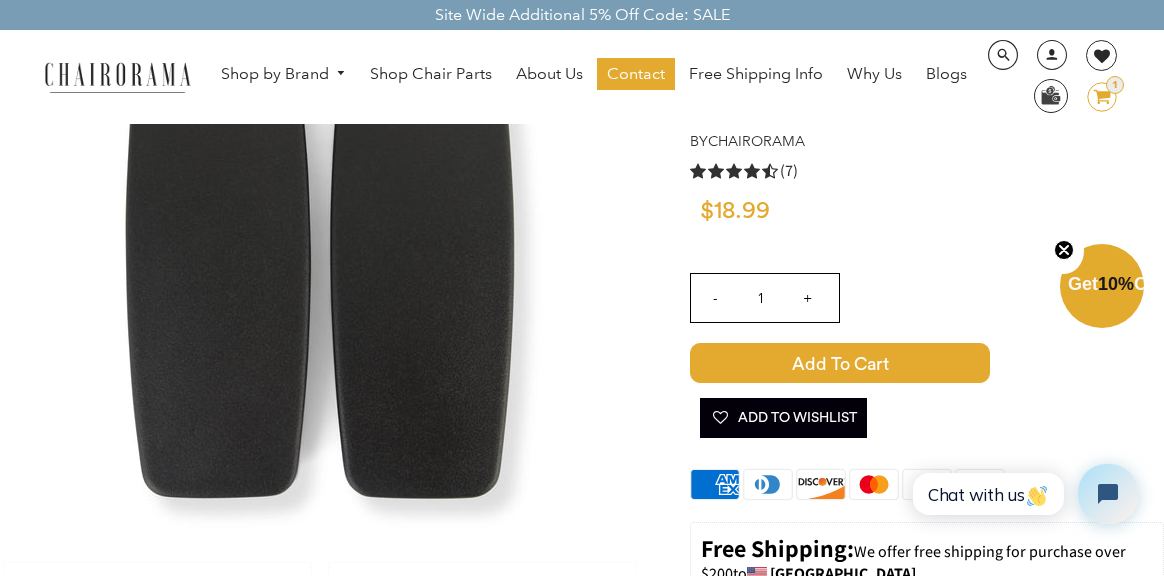 click on "Add to Cart" at bounding box center [840, 363] 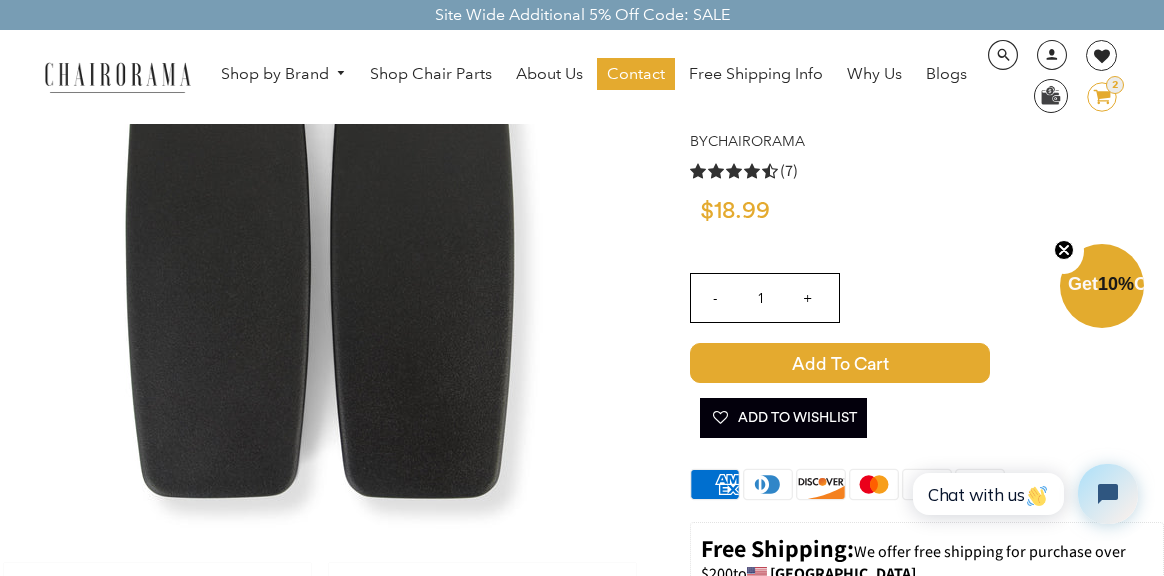 click 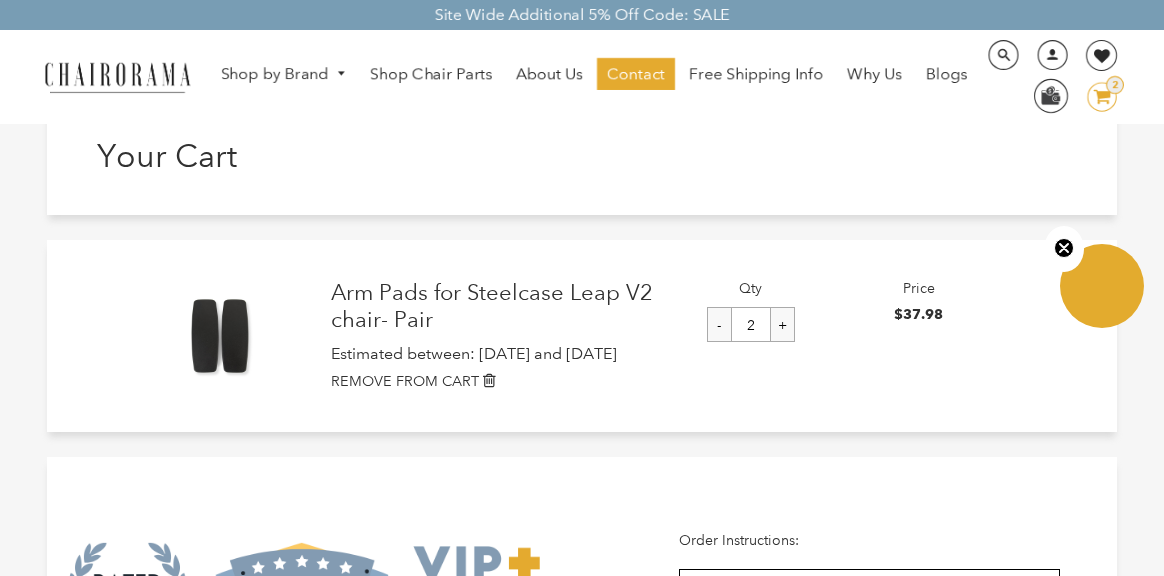 scroll, scrollTop: 0, scrollLeft: 0, axis: both 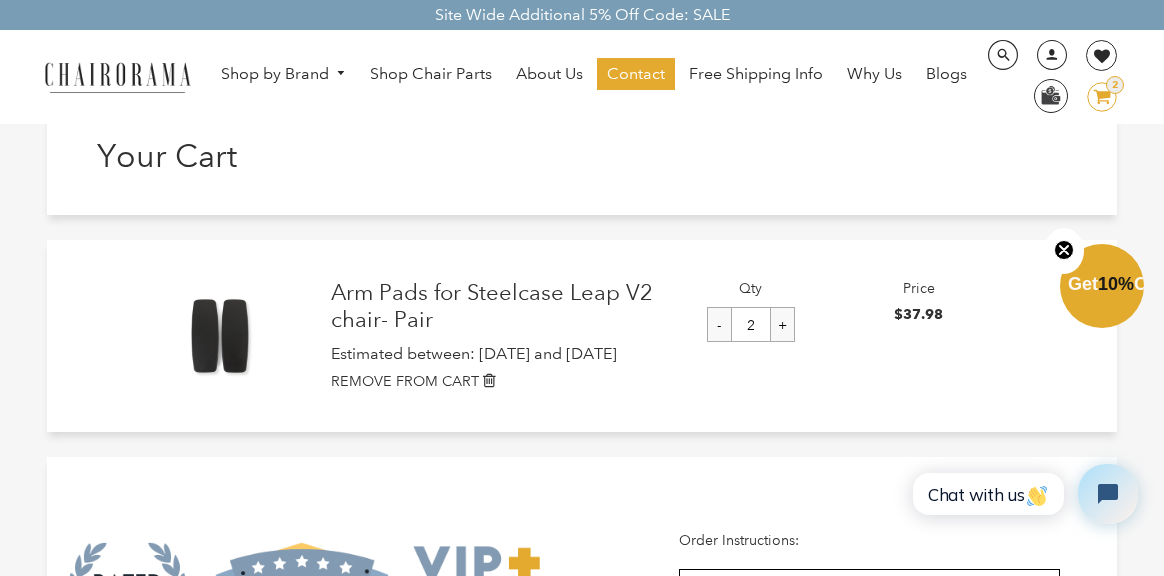 click on "-" at bounding box center (719, 324) 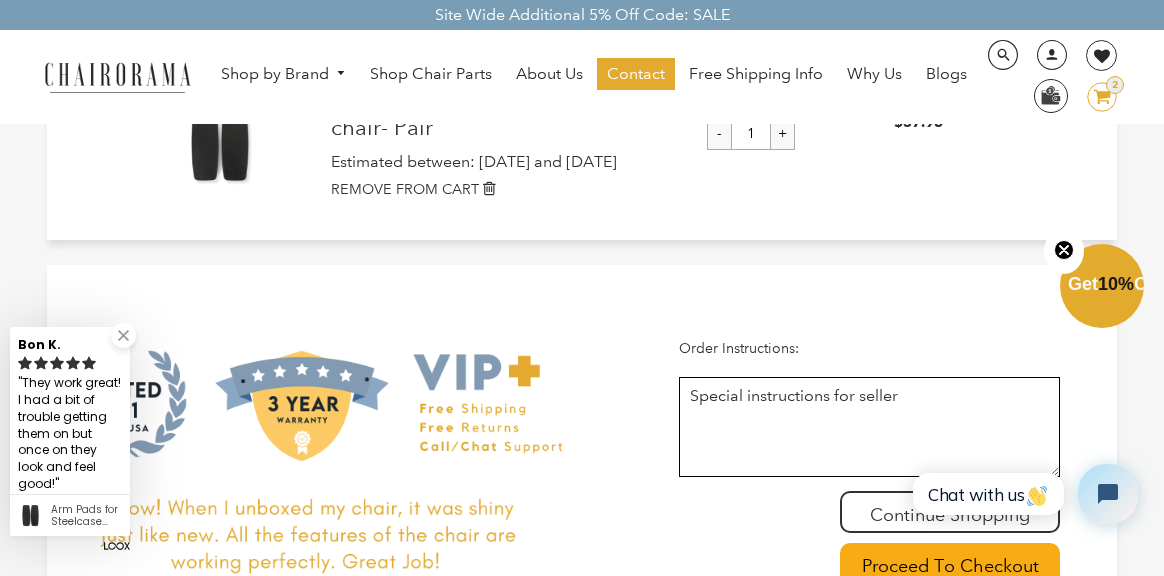 scroll, scrollTop: 300, scrollLeft: 0, axis: vertical 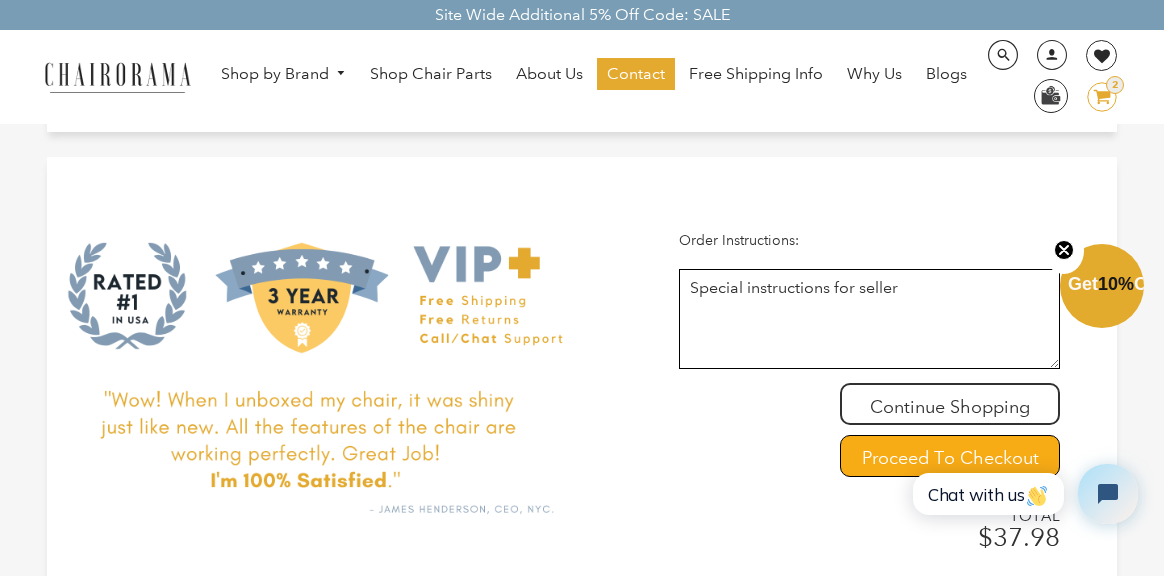 click on "Proceed To Checkout" at bounding box center [950, 456] 